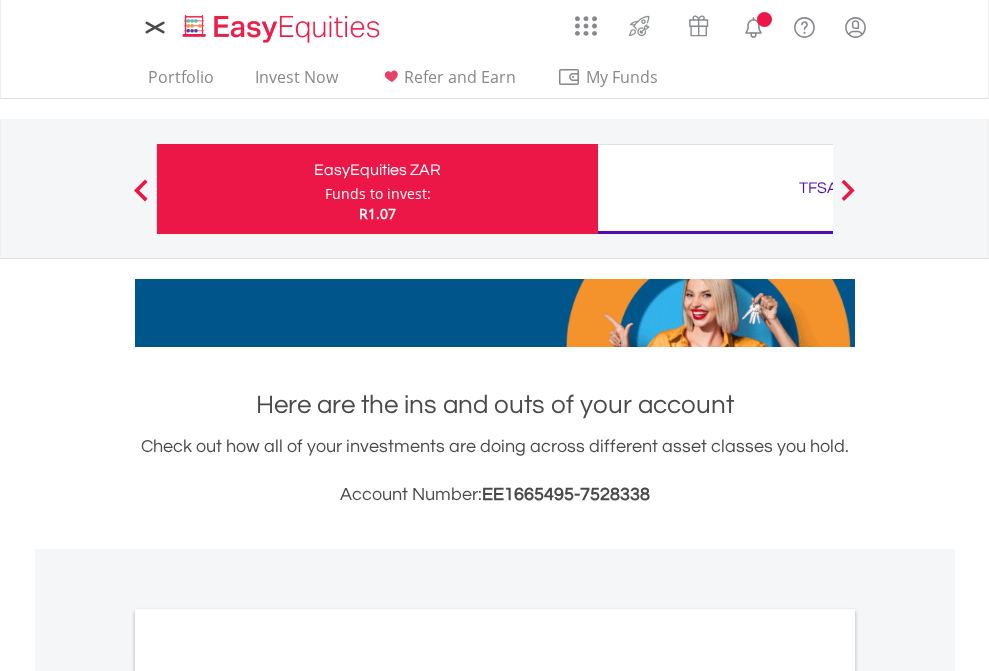 scroll, scrollTop: 0, scrollLeft: 0, axis: both 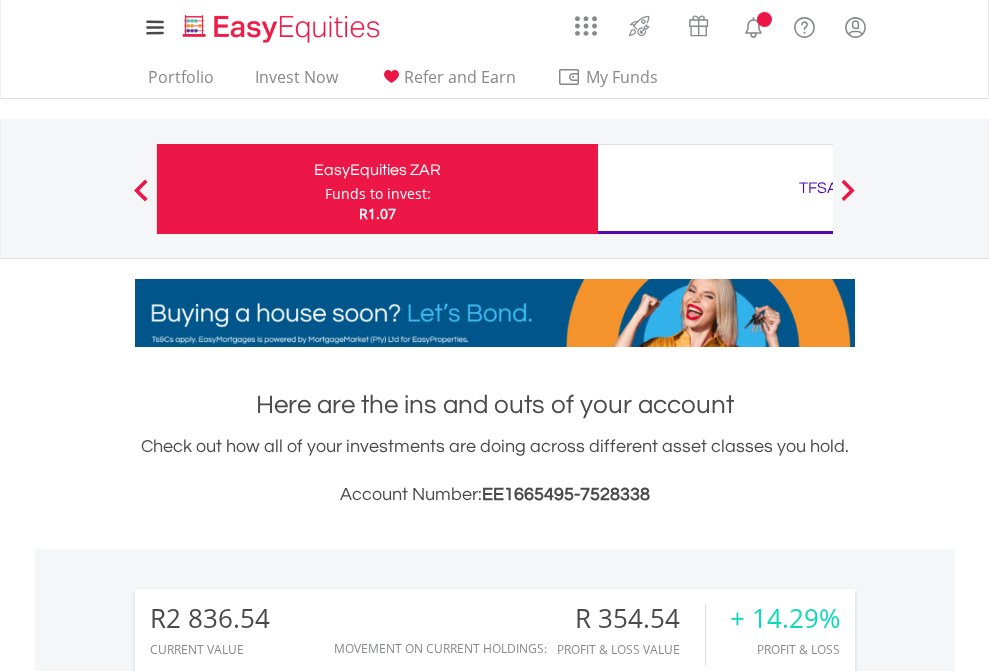 click on "Funds to invest:" at bounding box center (378, 194) 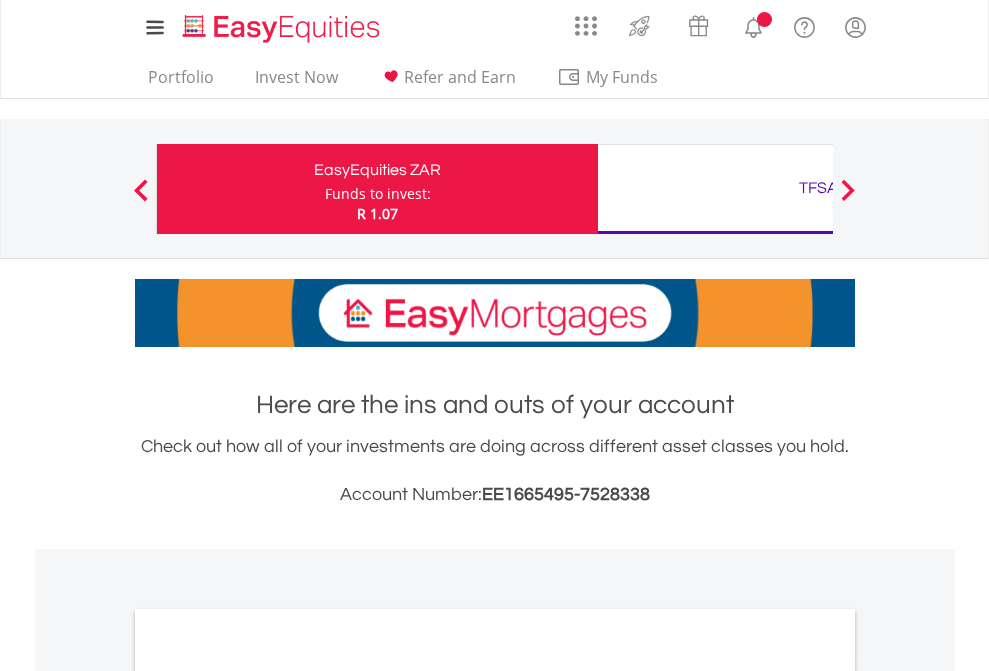 scroll, scrollTop: 0, scrollLeft: 0, axis: both 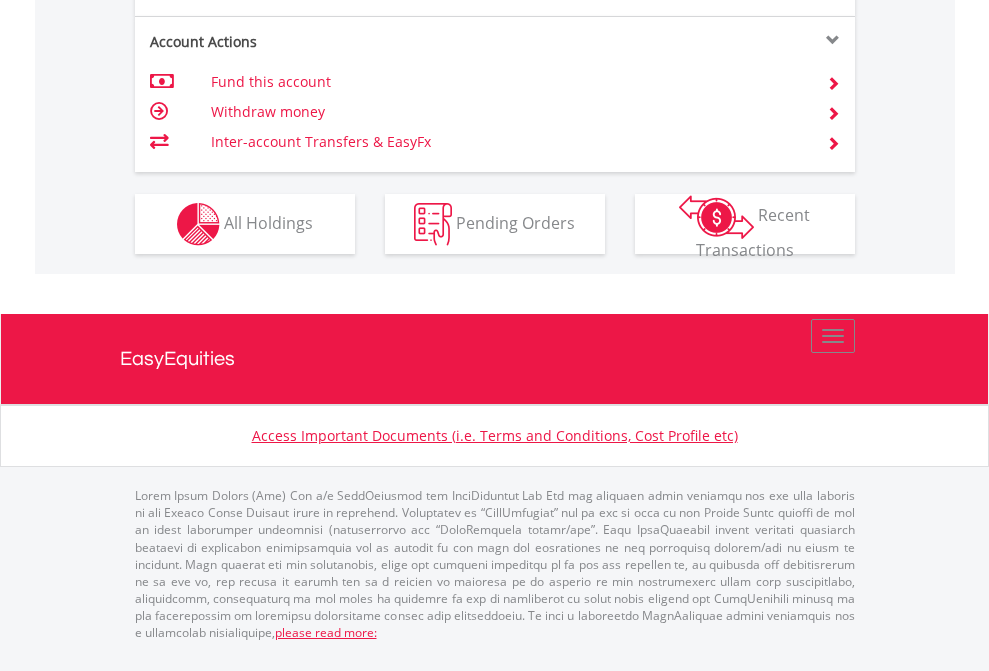 click on "Investment types" at bounding box center (706, -337) 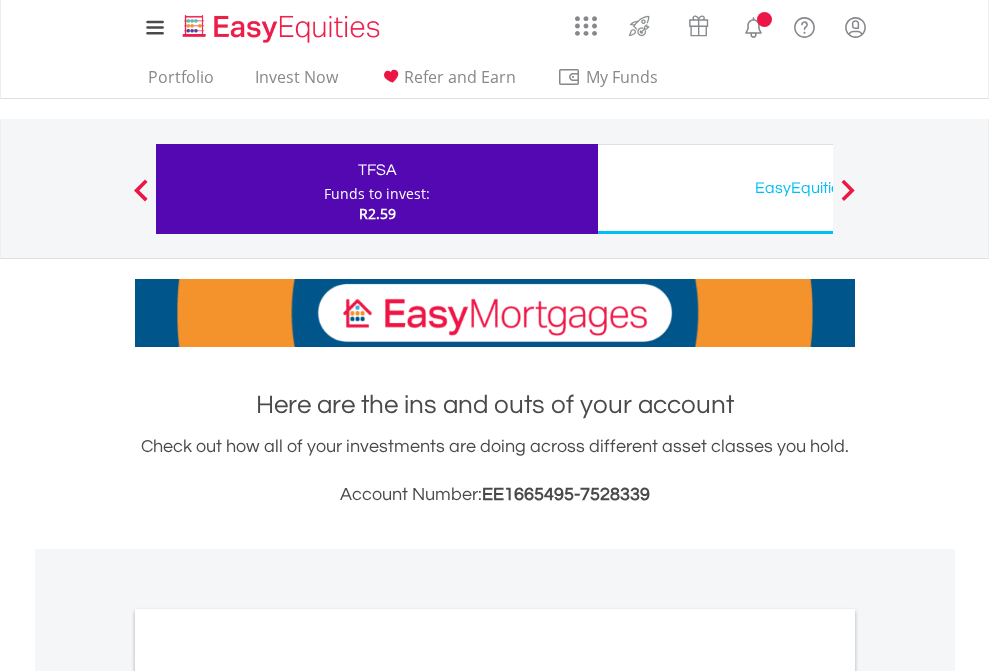 scroll, scrollTop: 0, scrollLeft: 0, axis: both 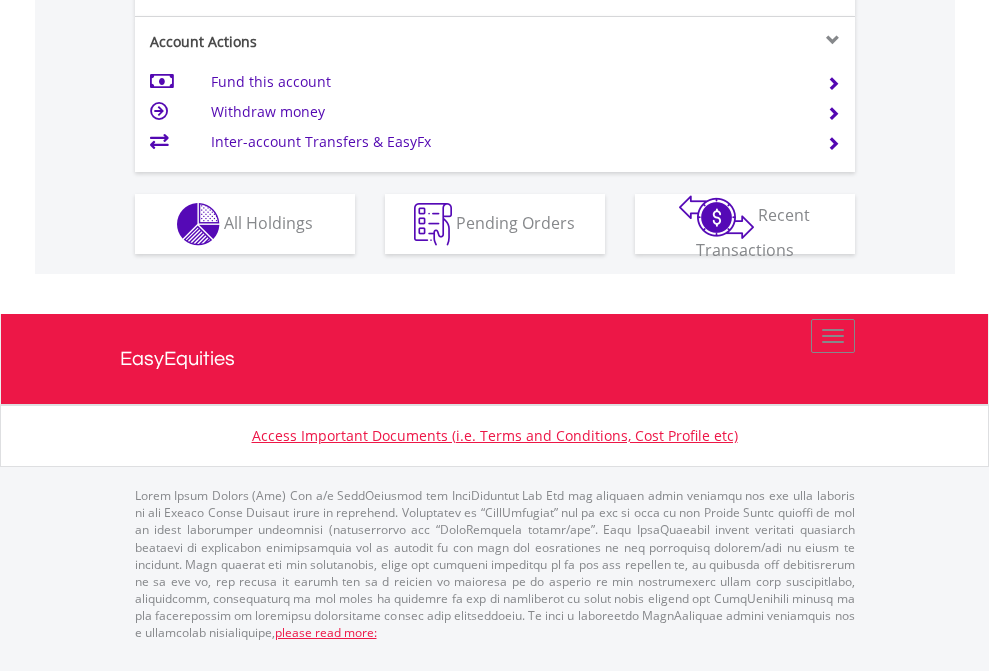 click on "Investment types" at bounding box center (706, -337) 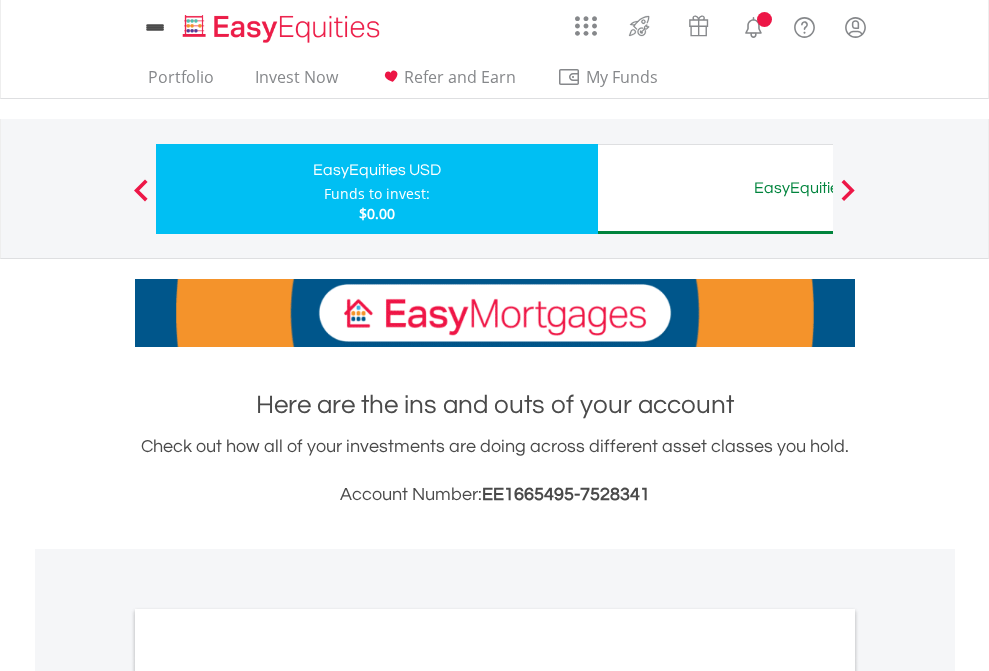 scroll, scrollTop: 0, scrollLeft: 0, axis: both 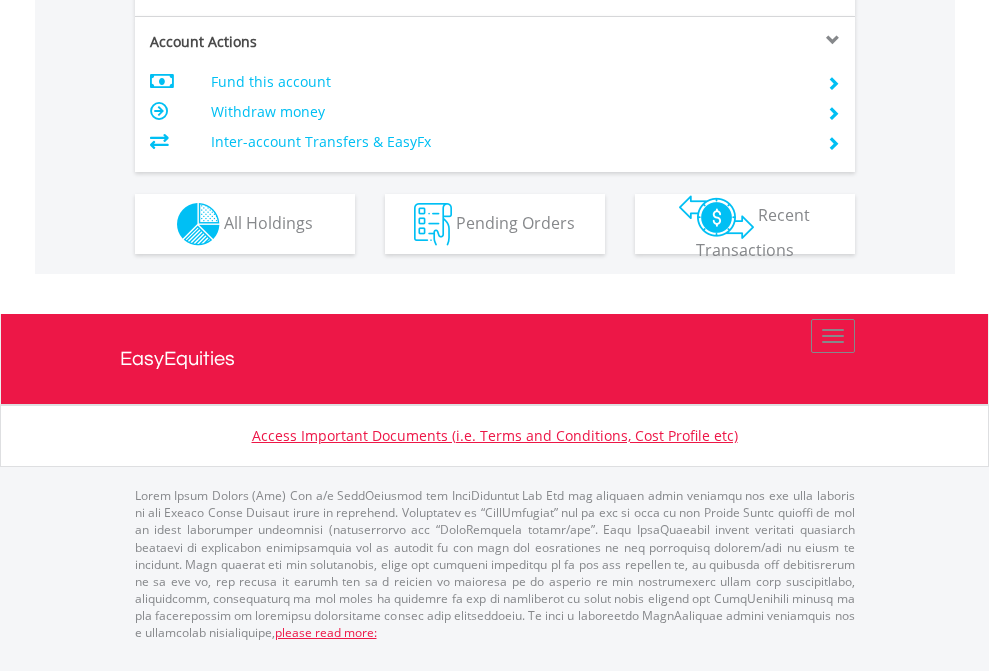 click on "Investment types" at bounding box center (706, -337) 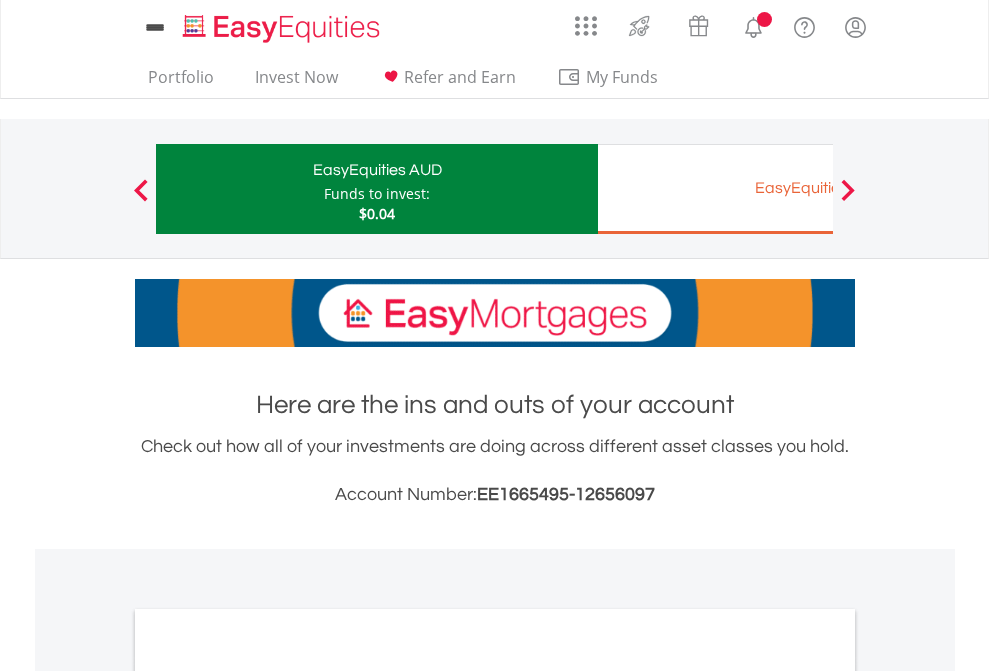 scroll, scrollTop: 0, scrollLeft: 0, axis: both 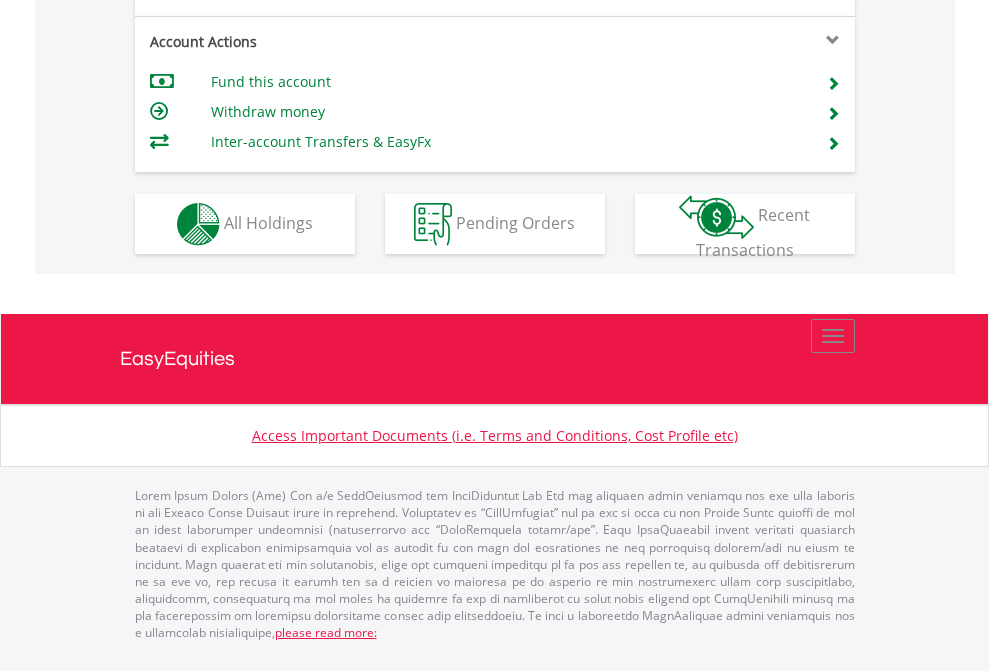 click on "Investment types" at bounding box center (706, -337) 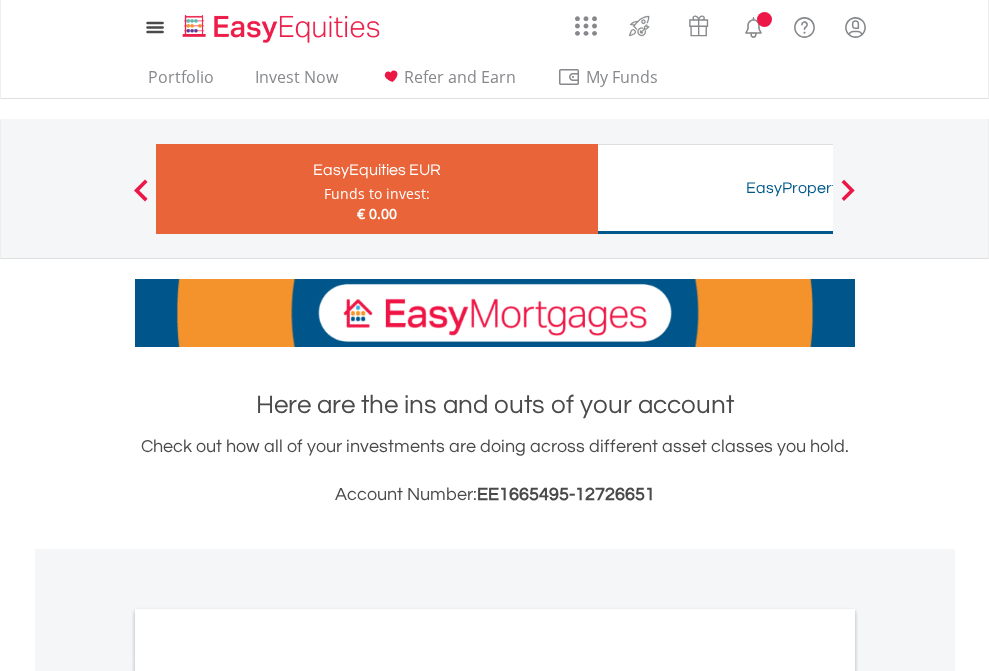 scroll, scrollTop: 0, scrollLeft: 0, axis: both 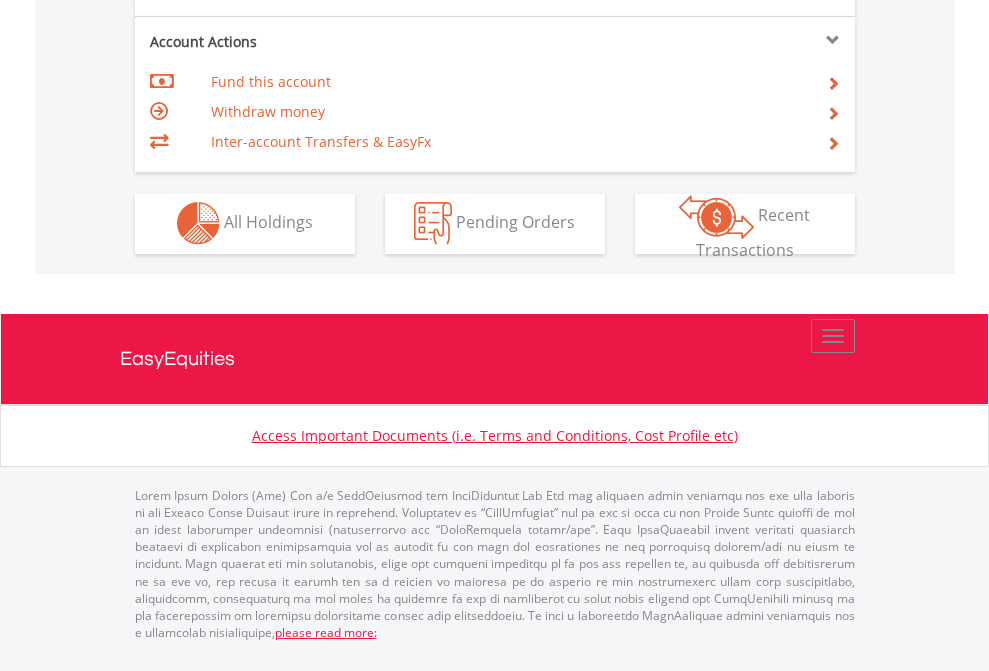 click on "Investment types" at bounding box center [706, -353] 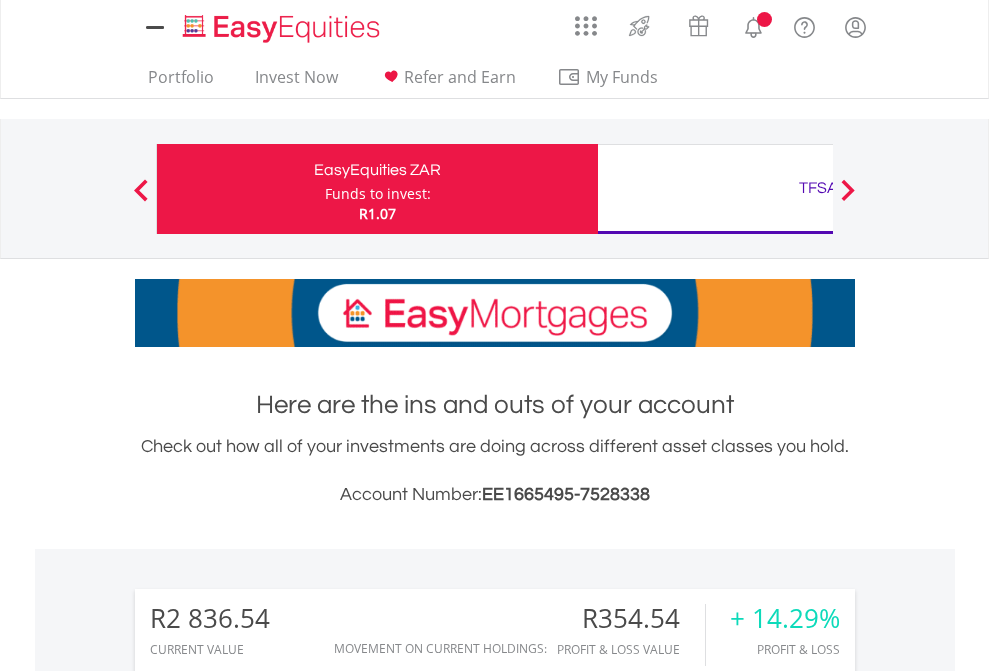 scroll, scrollTop: 0, scrollLeft: 0, axis: both 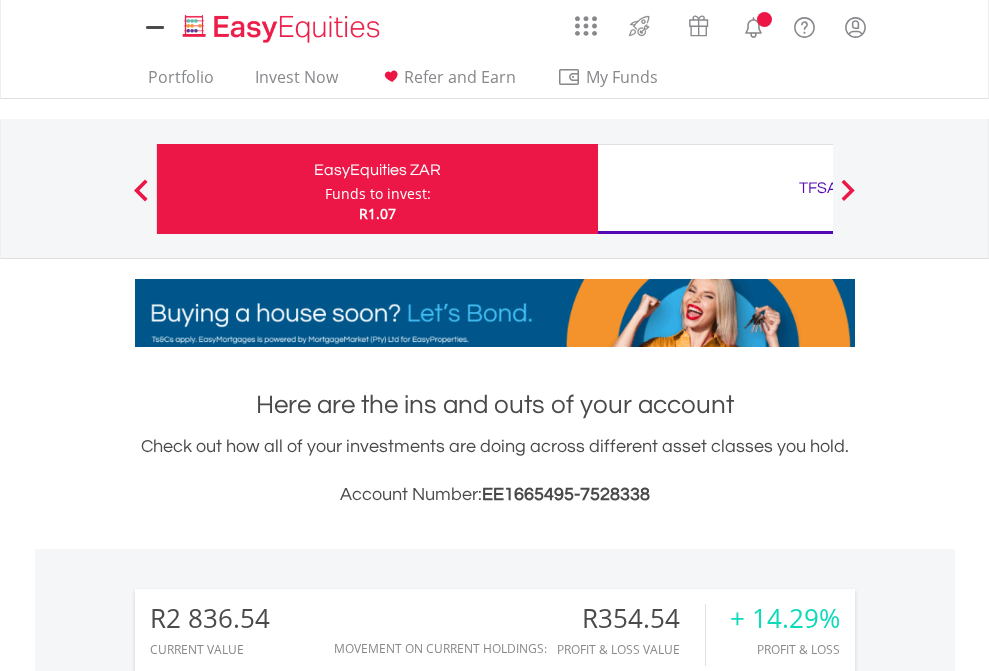 click on "All Holdings" at bounding box center [268, 1586] 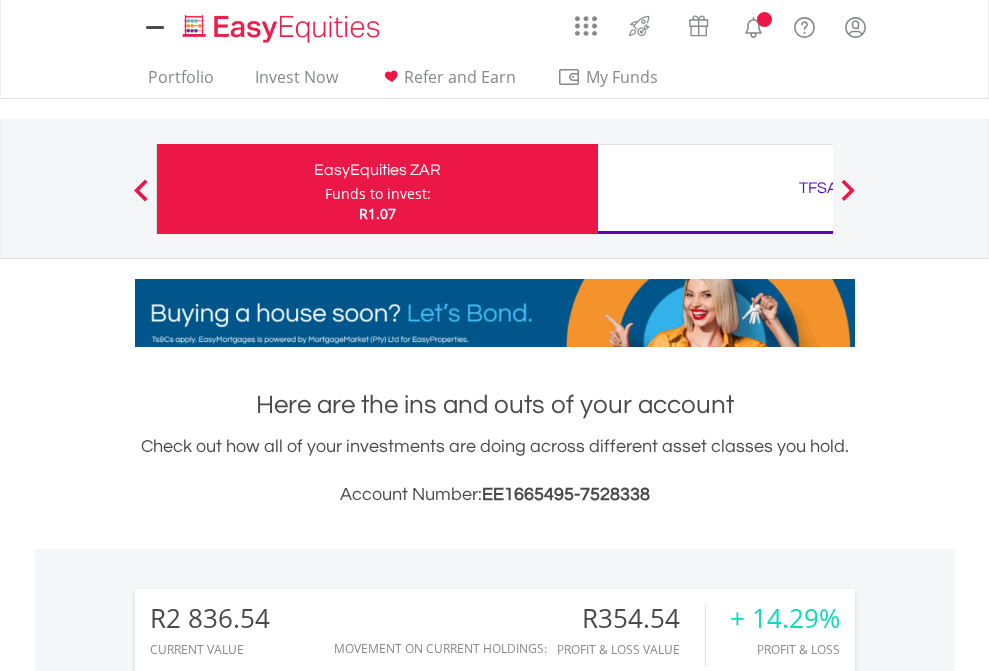 scroll, scrollTop: 999808, scrollLeft: 999687, axis: both 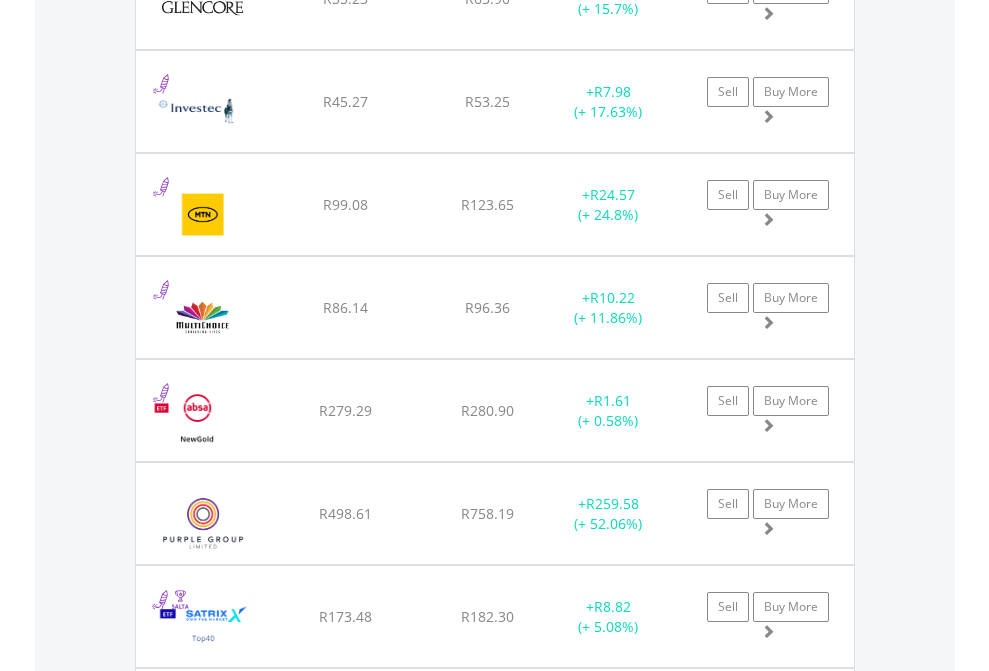 click on "TFSA" at bounding box center [818, -2156] 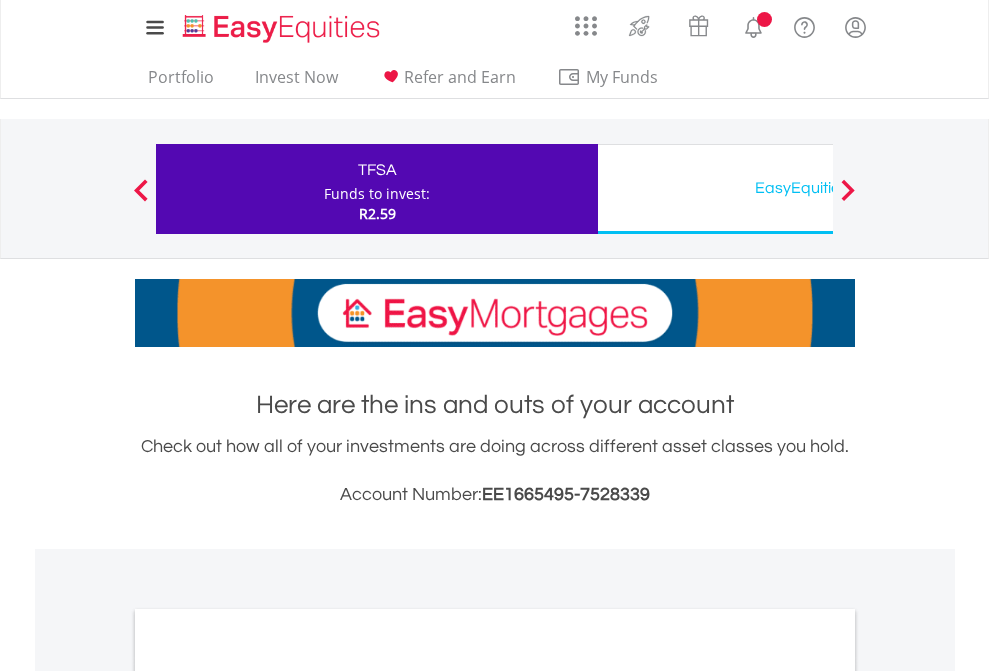 scroll, scrollTop: 0, scrollLeft: 0, axis: both 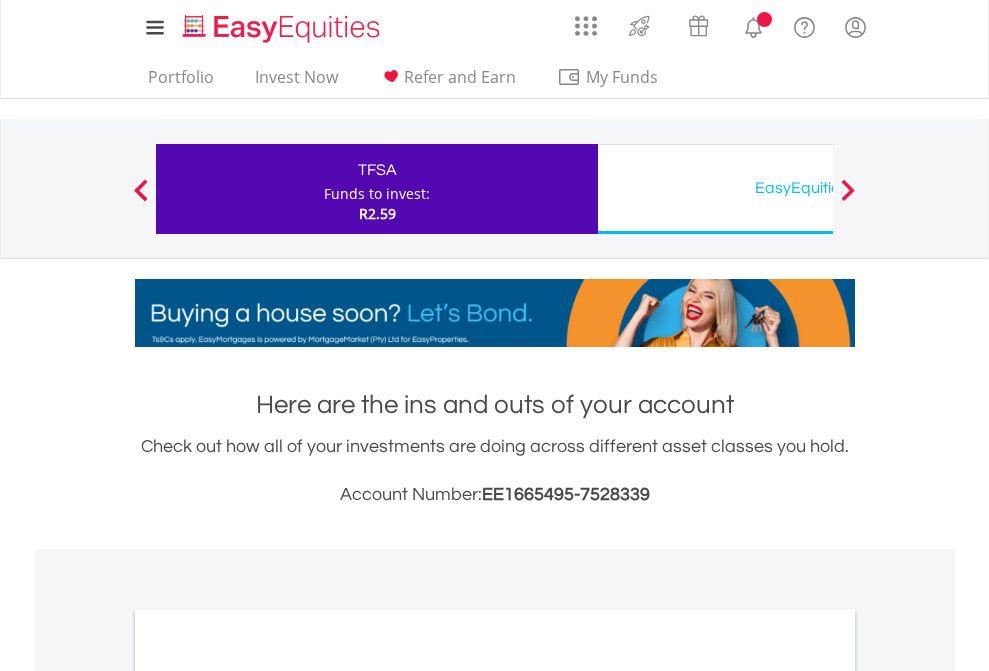 click on "All Holdings" at bounding box center [268, 1096] 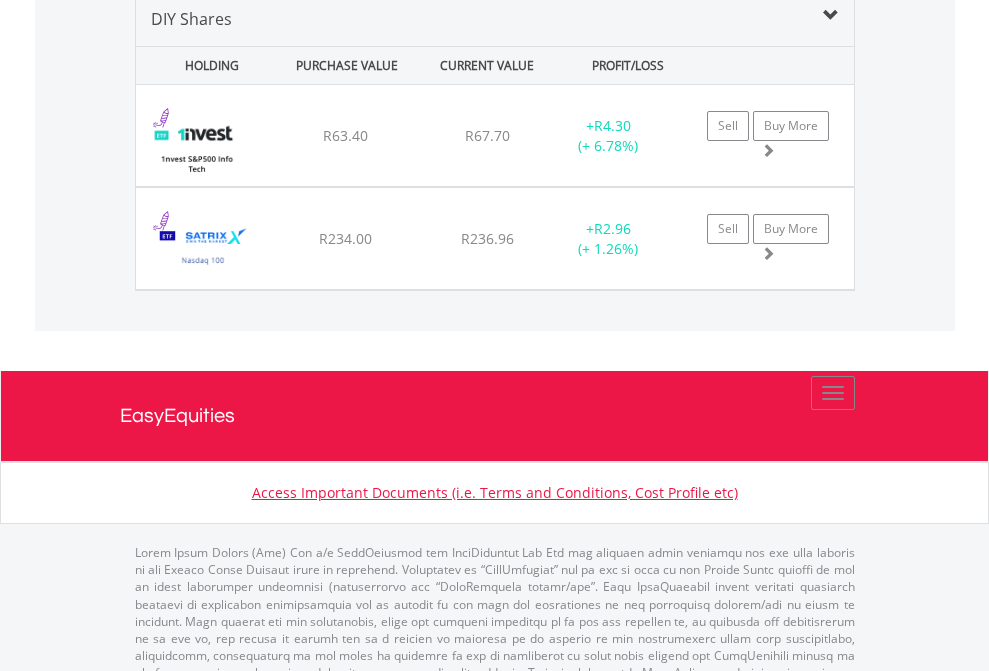 scroll, scrollTop: 1933, scrollLeft: 0, axis: vertical 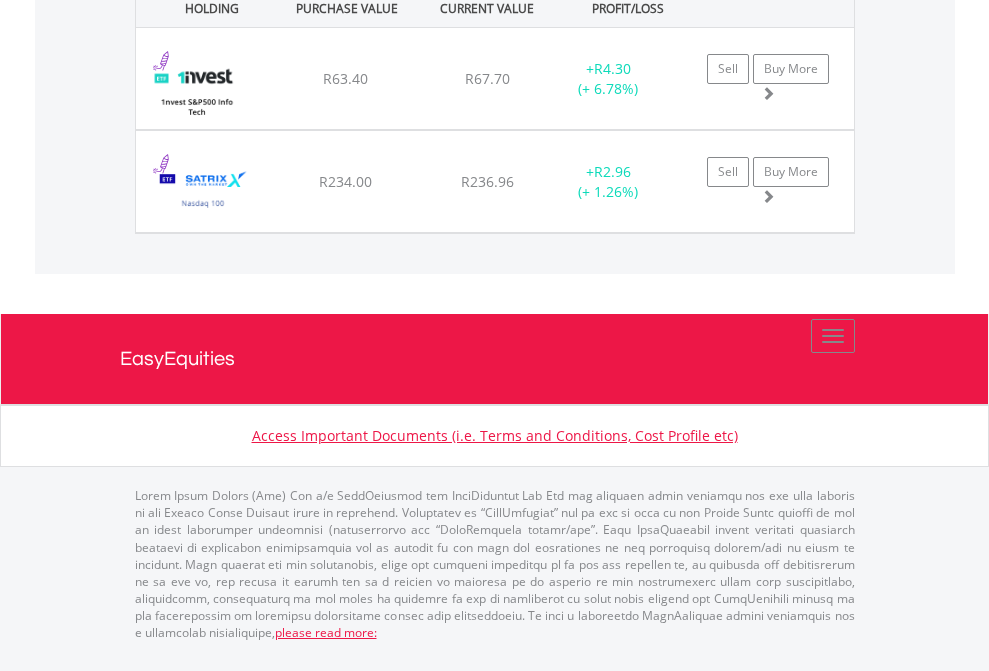 click on "EasyEquities USD" at bounding box center (818, -1071) 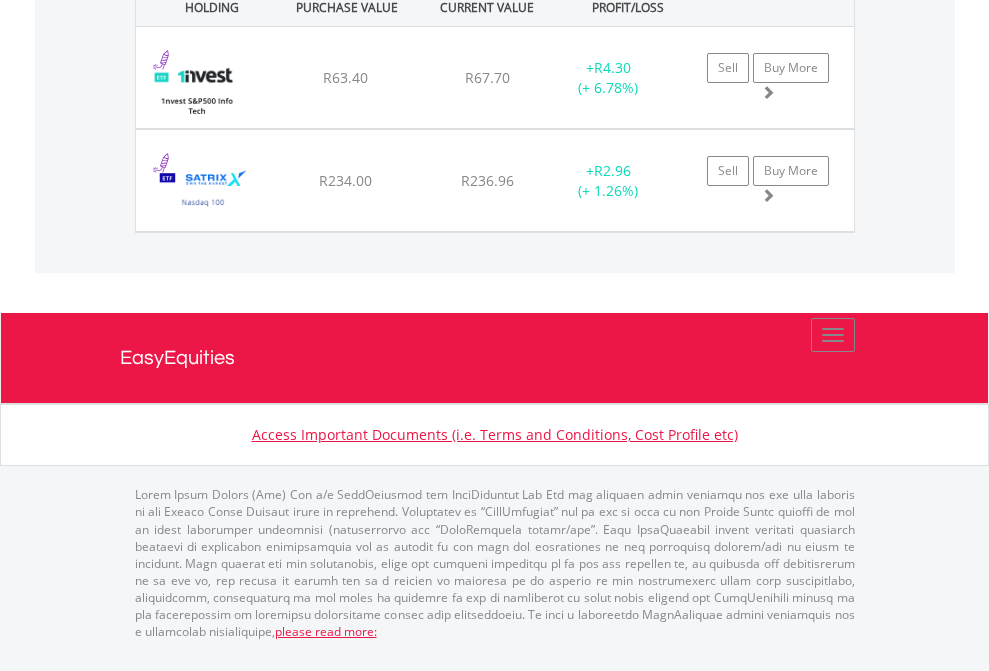 scroll, scrollTop: 144, scrollLeft: 0, axis: vertical 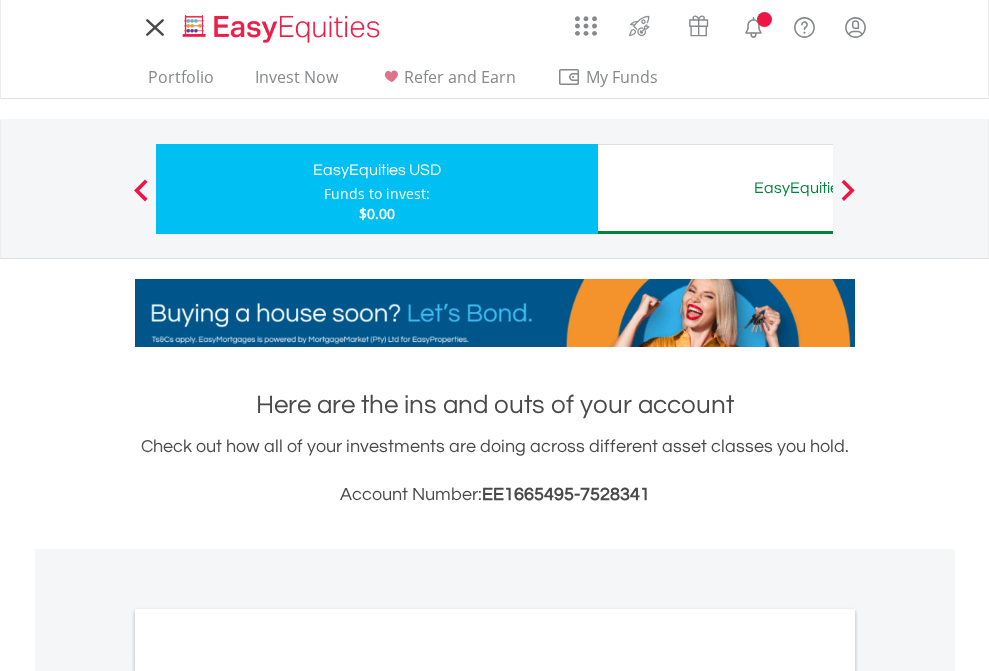 click on "All Holdings" at bounding box center (268, 1096) 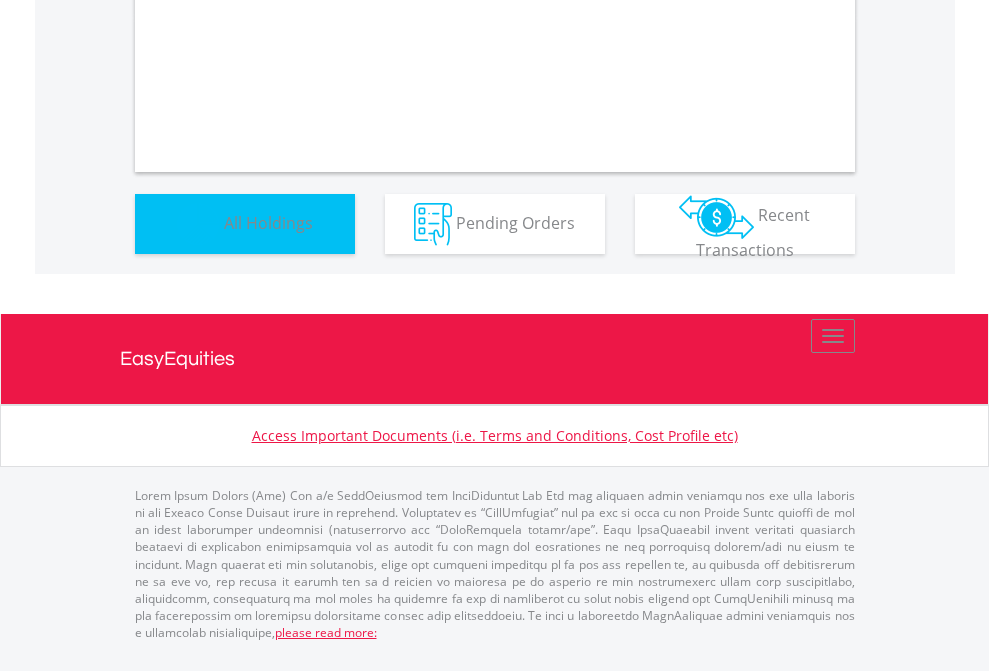 scroll, scrollTop: 1202, scrollLeft: 0, axis: vertical 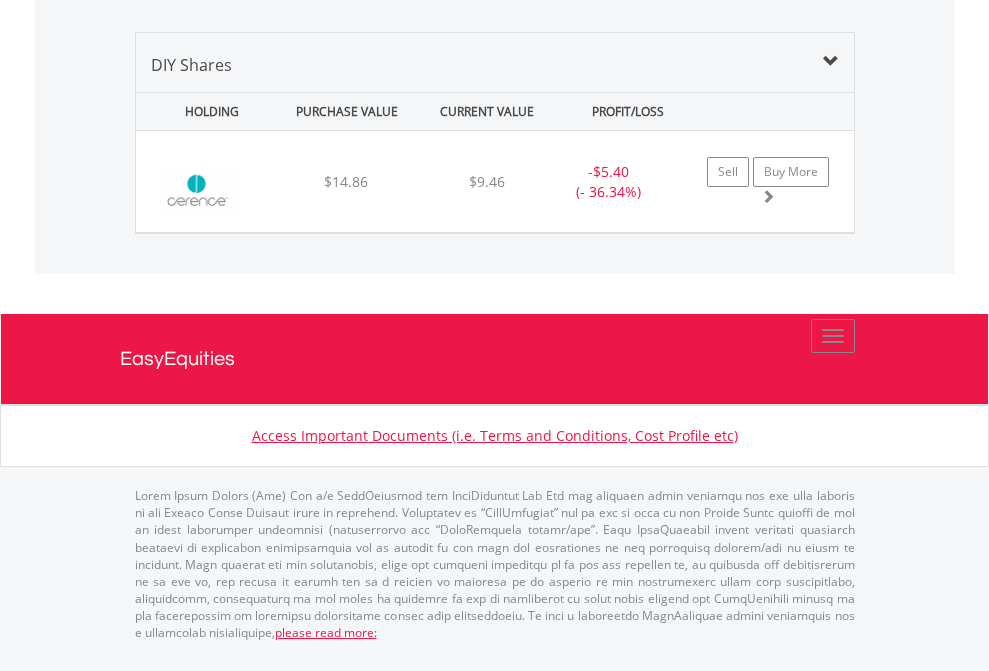 click on "EasyEquities AUD" at bounding box center [818, -968] 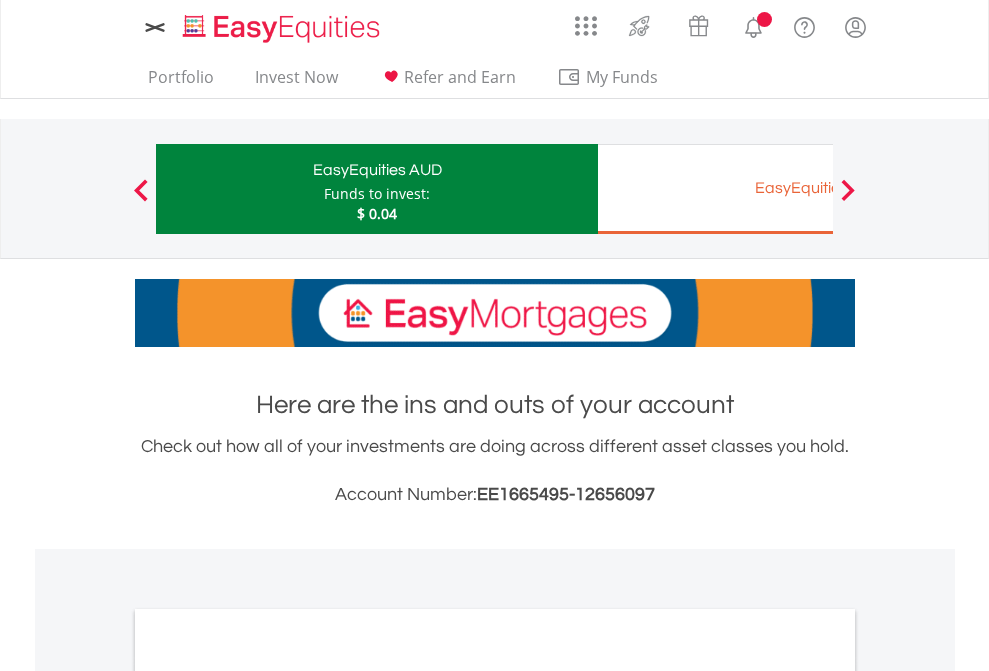 scroll, scrollTop: 0, scrollLeft: 0, axis: both 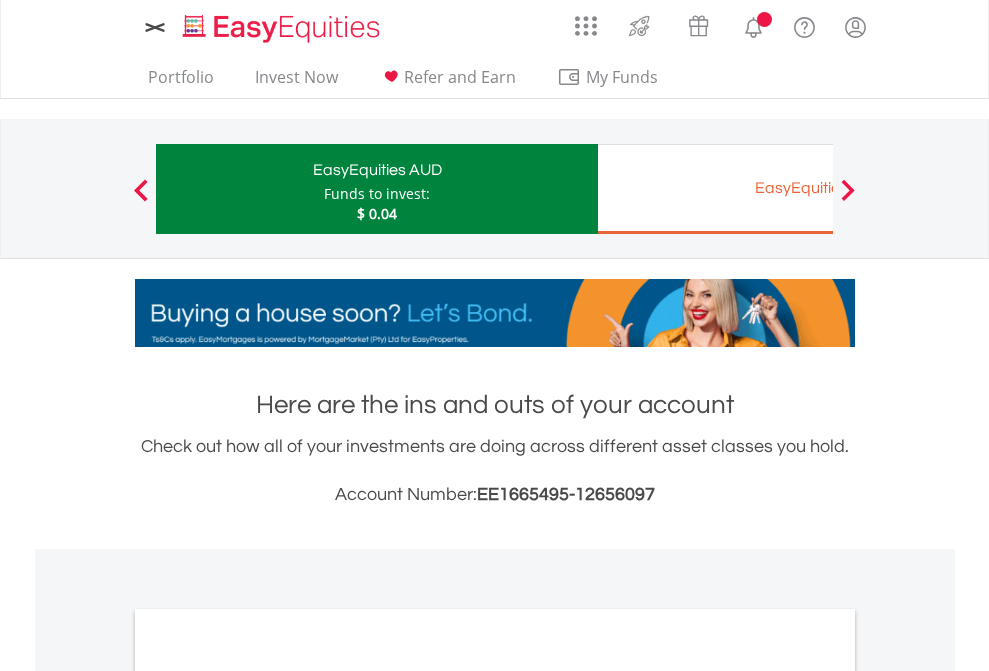 click on "All Holdings" at bounding box center [268, 1096] 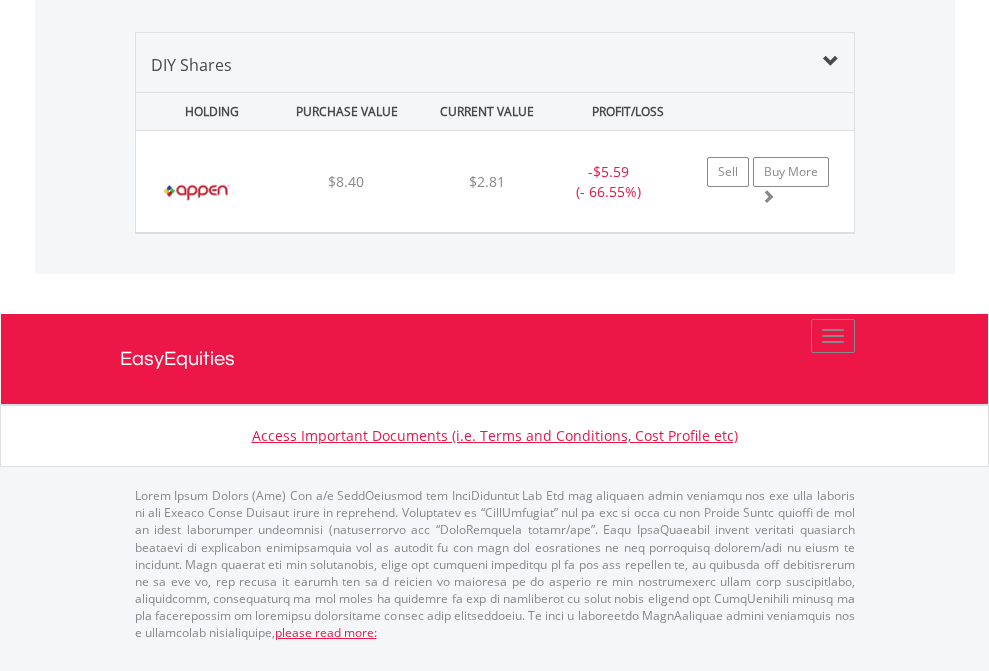 scroll, scrollTop: 1933, scrollLeft: 0, axis: vertical 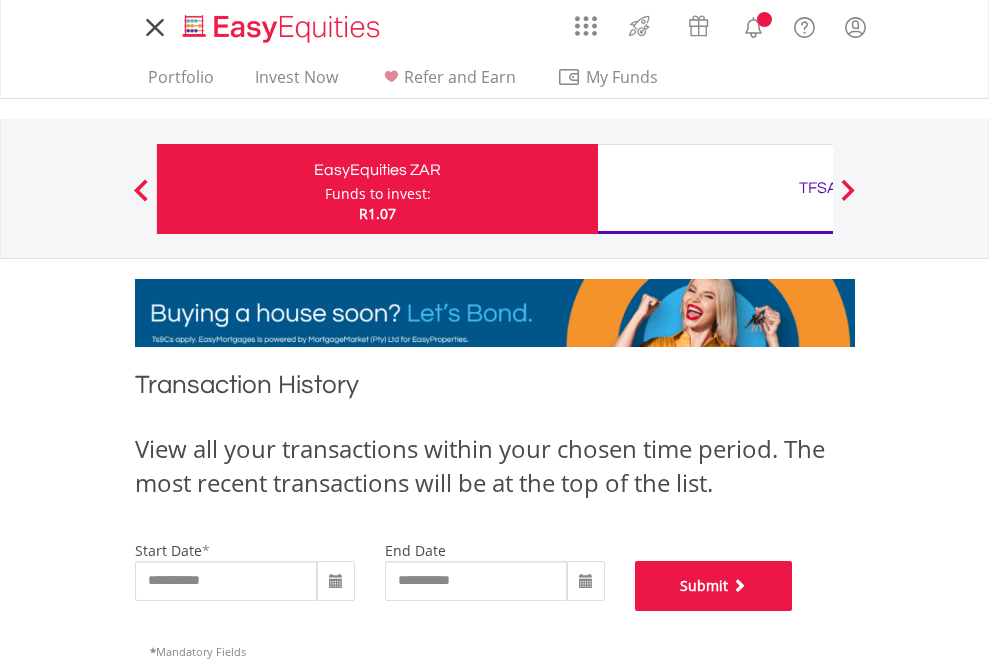 click on "Submit" at bounding box center (714, 586) 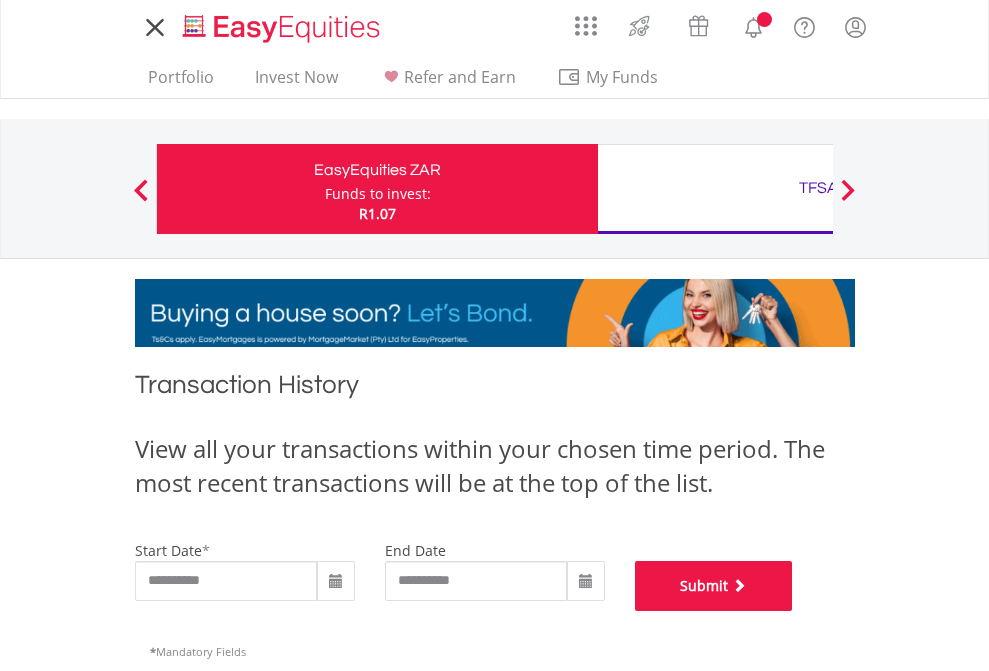 scroll, scrollTop: 811, scrollLeft: 0, axis: vertical 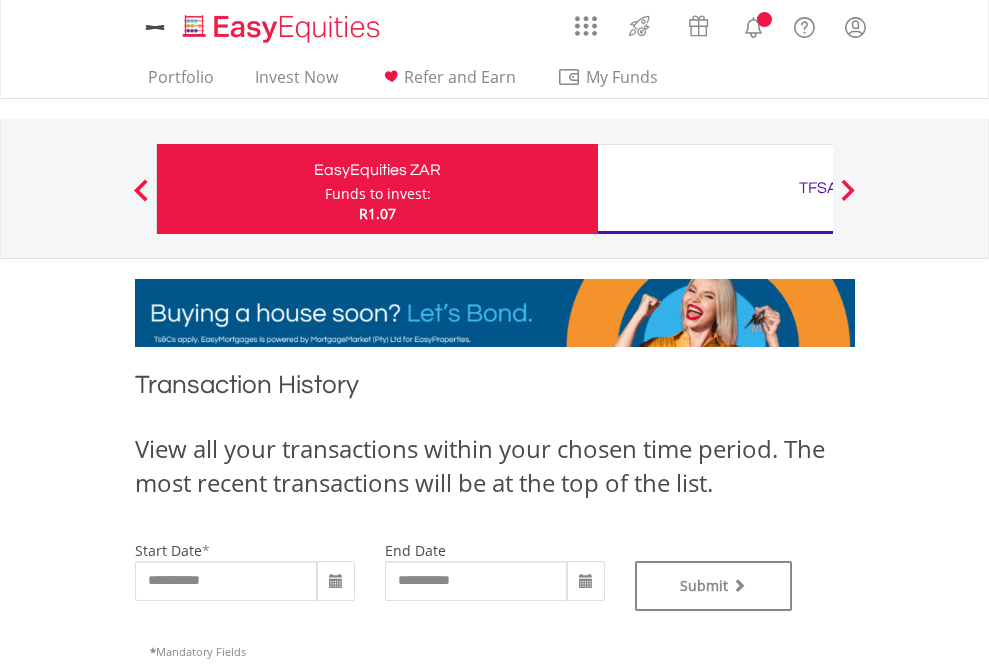click on "TFSA" at bounding box center (818, 188) 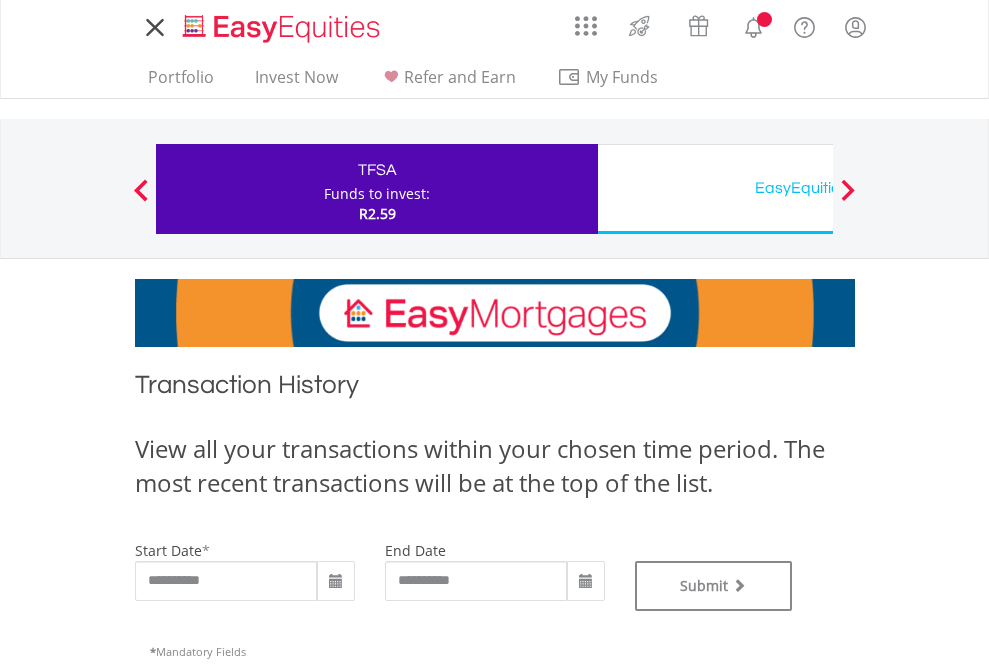 scroll, scrollTop: 0, scrollLeft: 0, axis: both 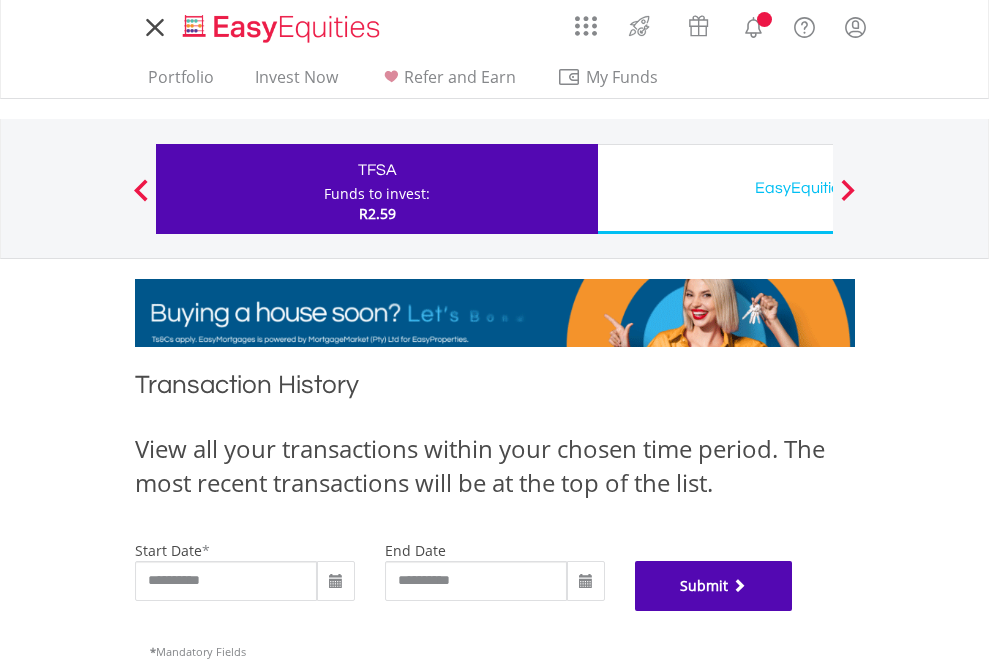 click on "Submit" at bounding box center [714, 586] 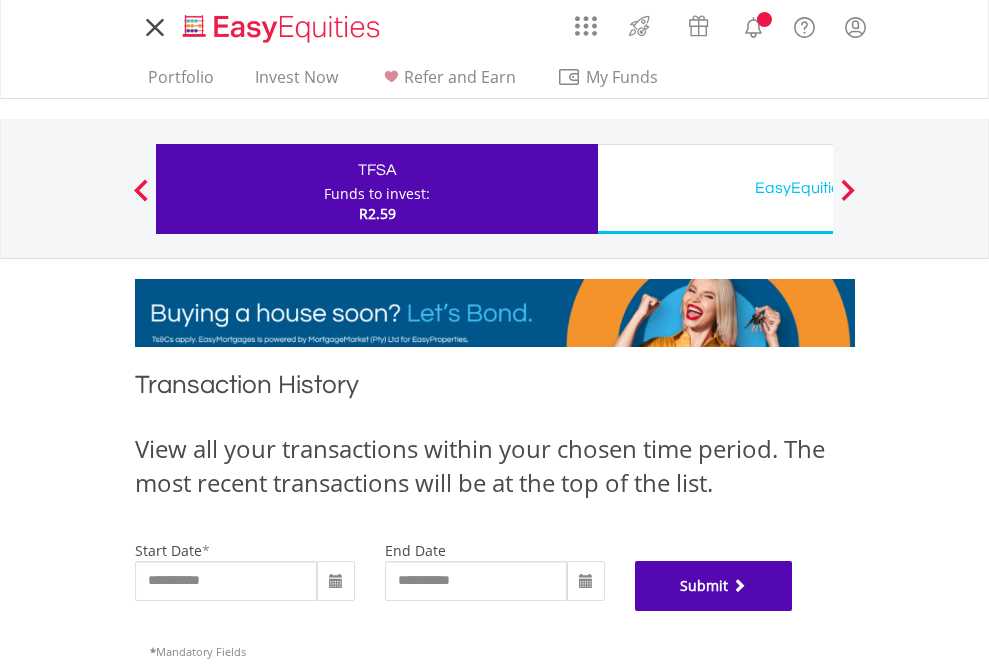 scroll, scrollTop: 811, scrollLeft: 0, axis: vertical 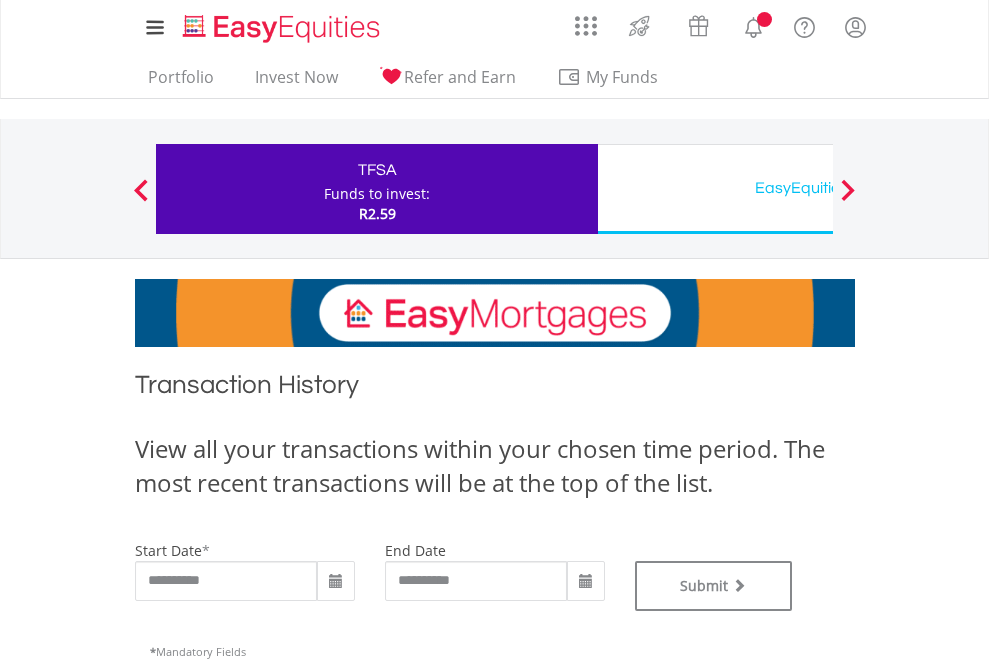 click on "EasyEquities USD" at bounding box center (818, 188) 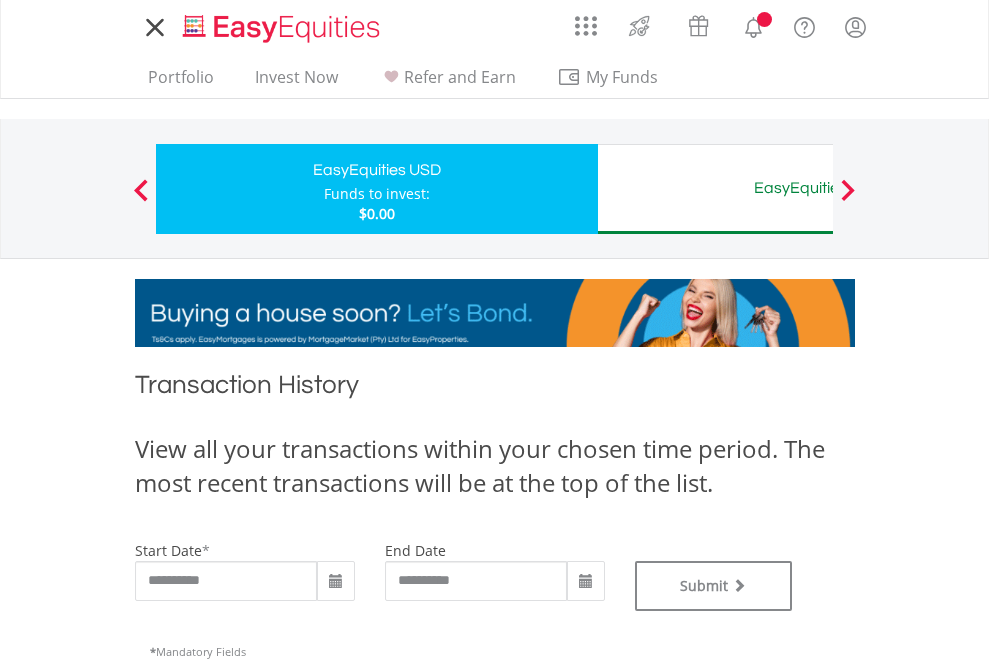 scroll, scrollTop: 0, scrollLeft: 0, axis: both 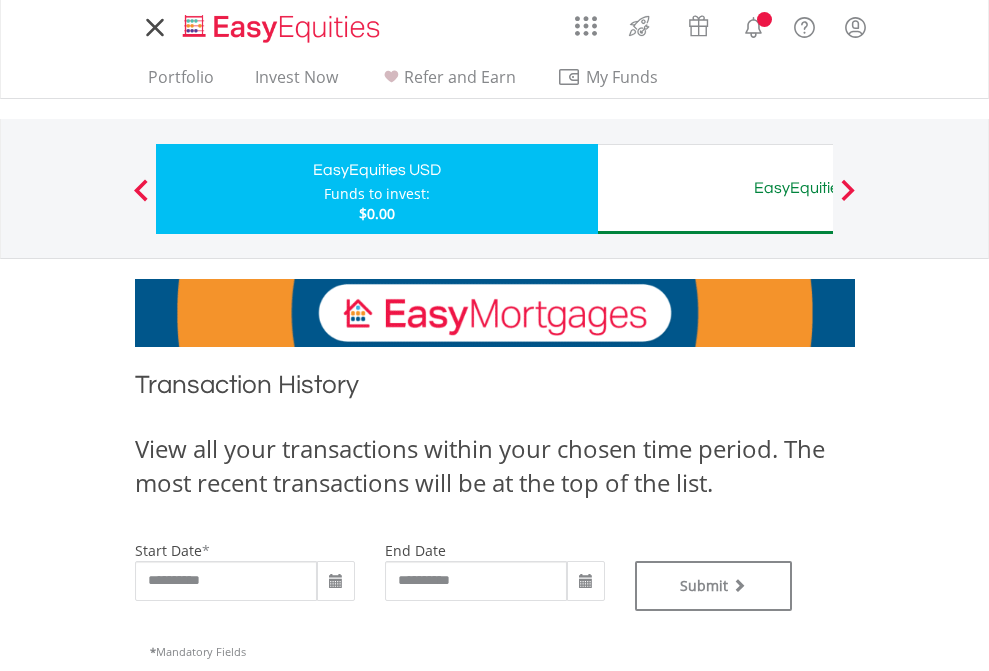type on "**********" 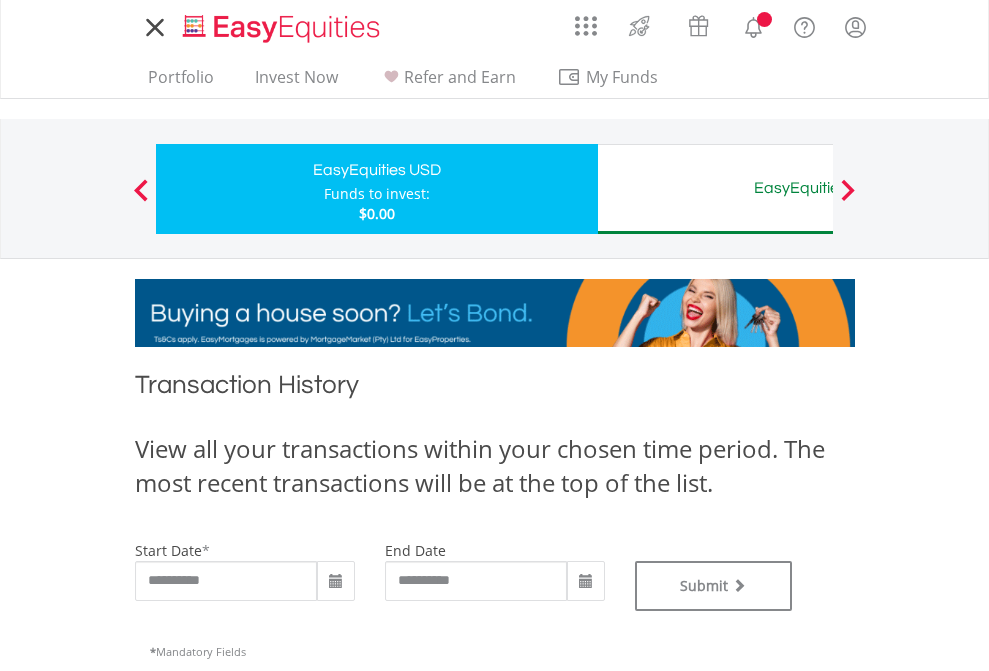 type on "**********" 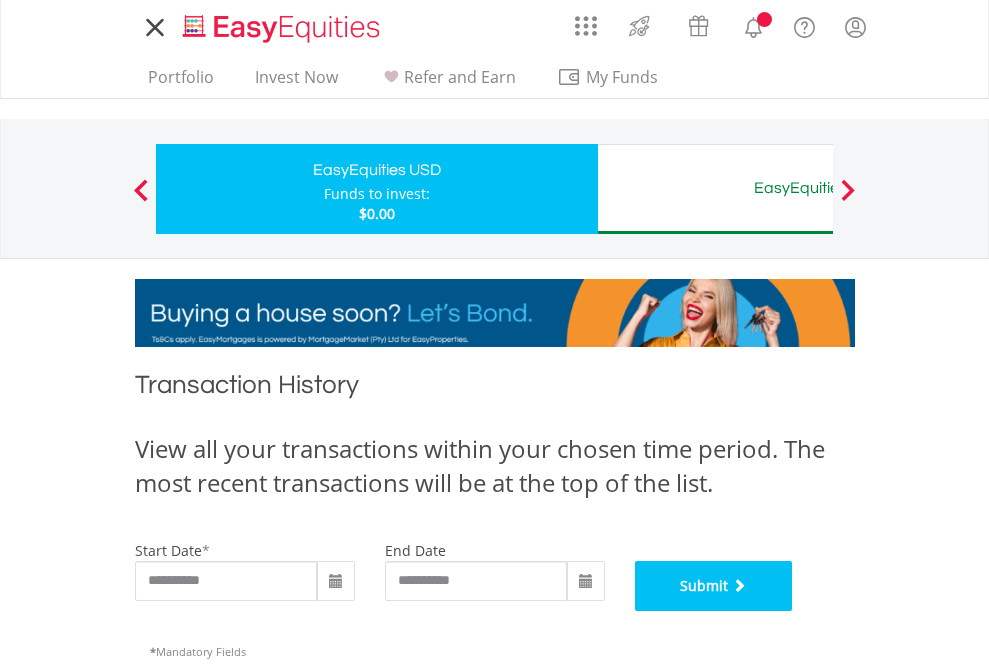 click on "Submit" at bounding box center [714, 586] 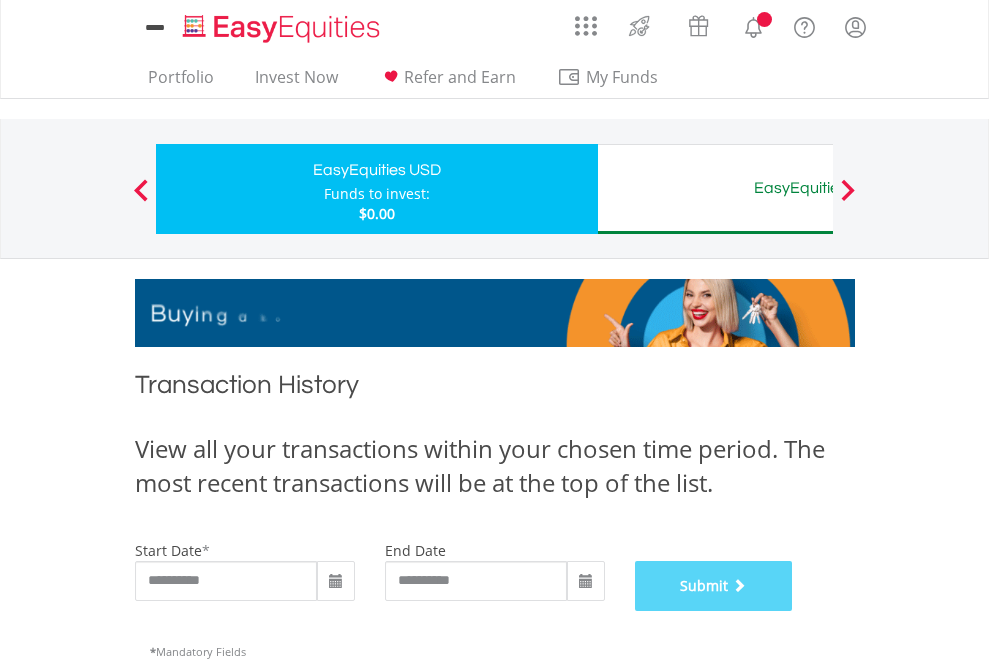 scroll, scrollTop: 811, scrollLeft: 0, axis: vertical 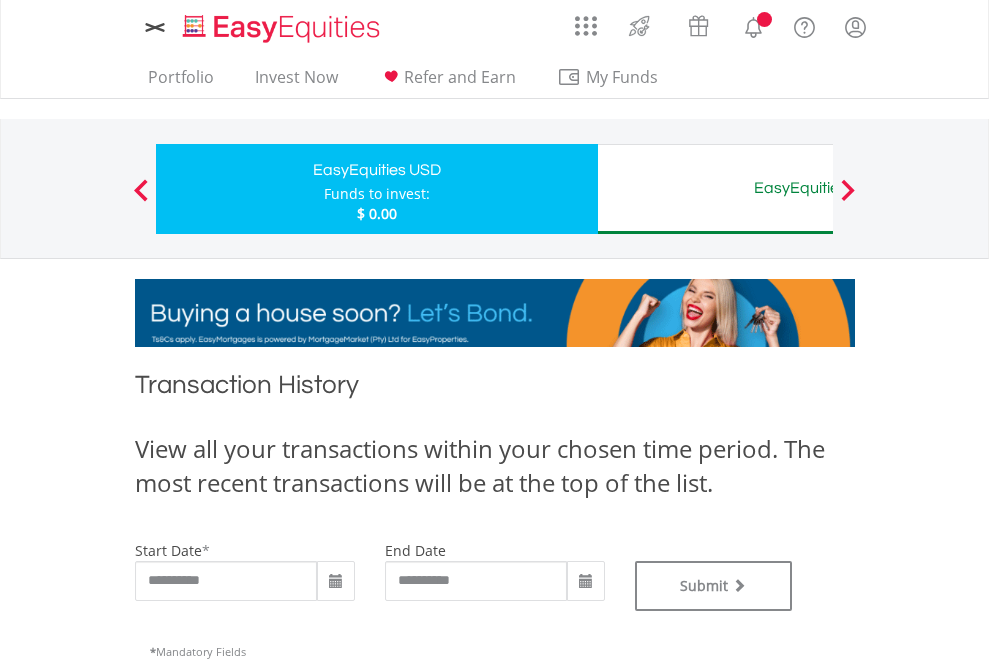 click on "EasyEquities AUD" at bounding box center (818, 188) 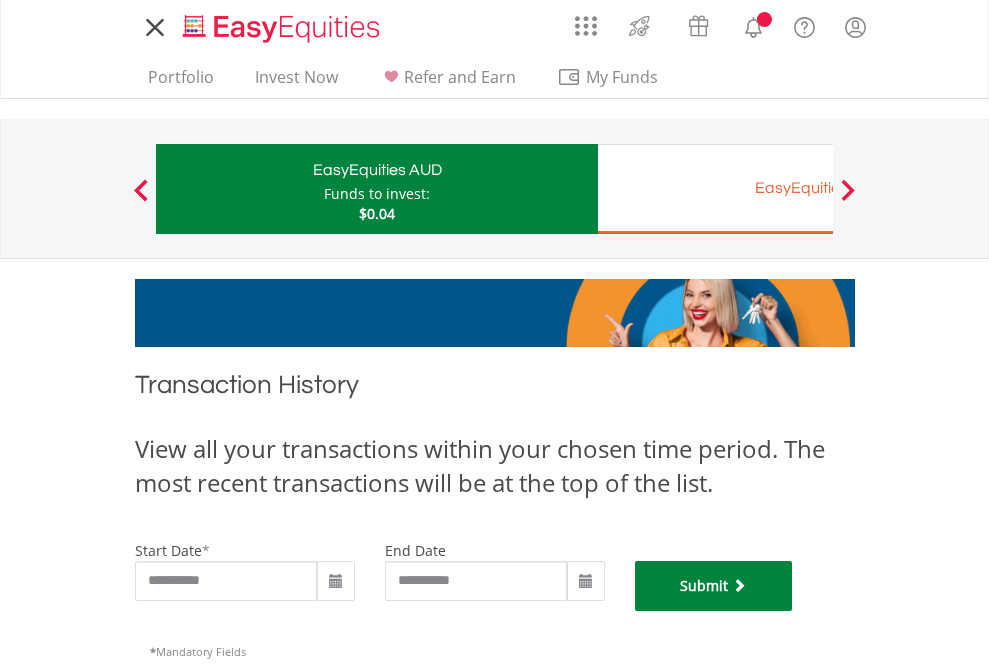 click on "Submit" at bounding box center [714, 586] 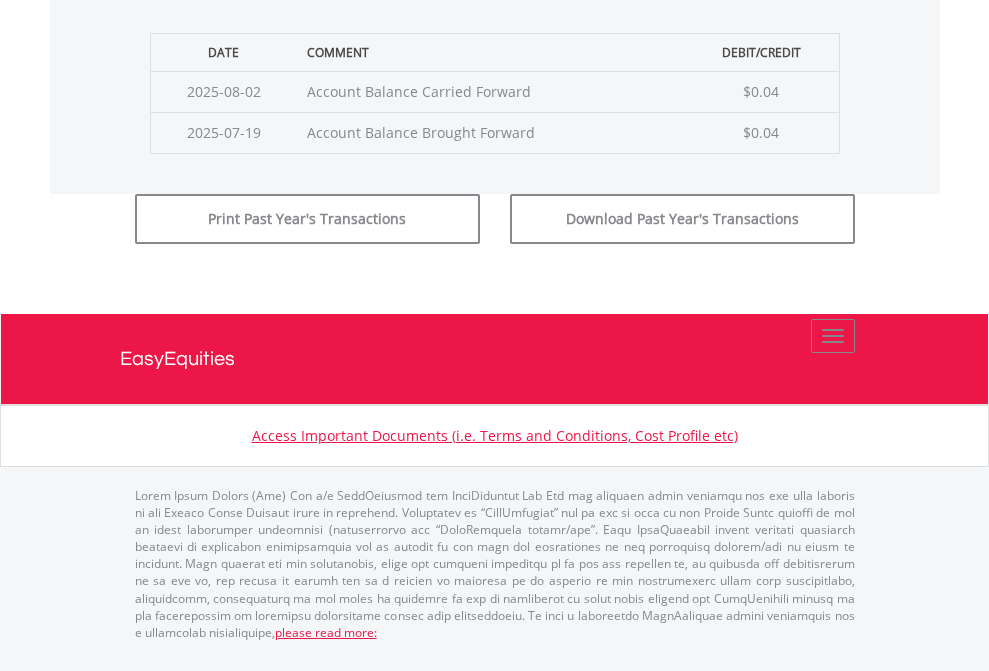 scroll, scrollTop: 811, scrollLeft: 0, axis: vertical 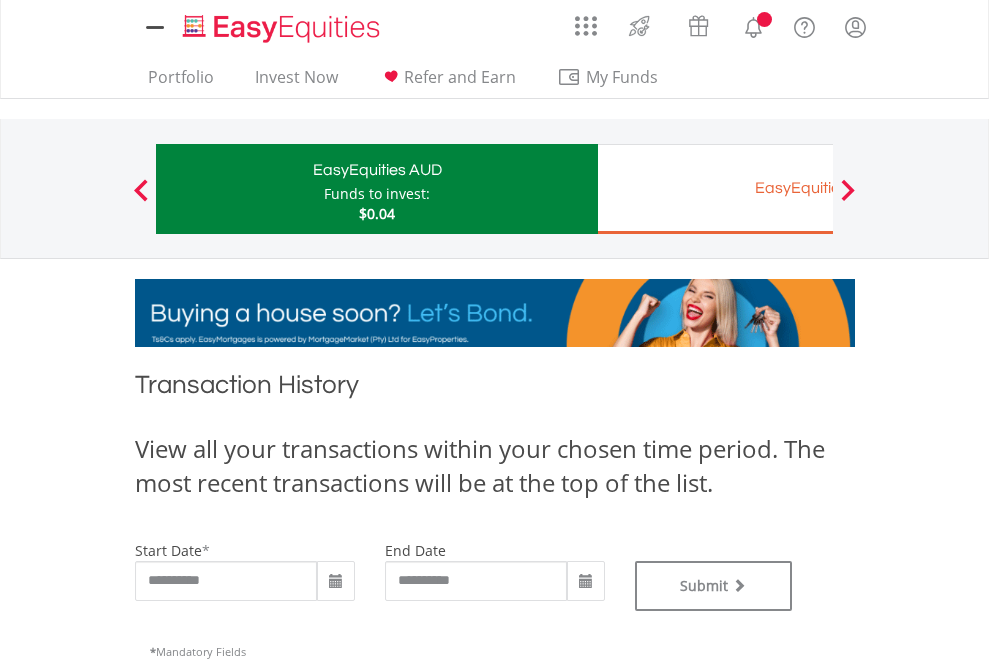 click on "EasyEquities EUR" at bounding box center [818, 188] 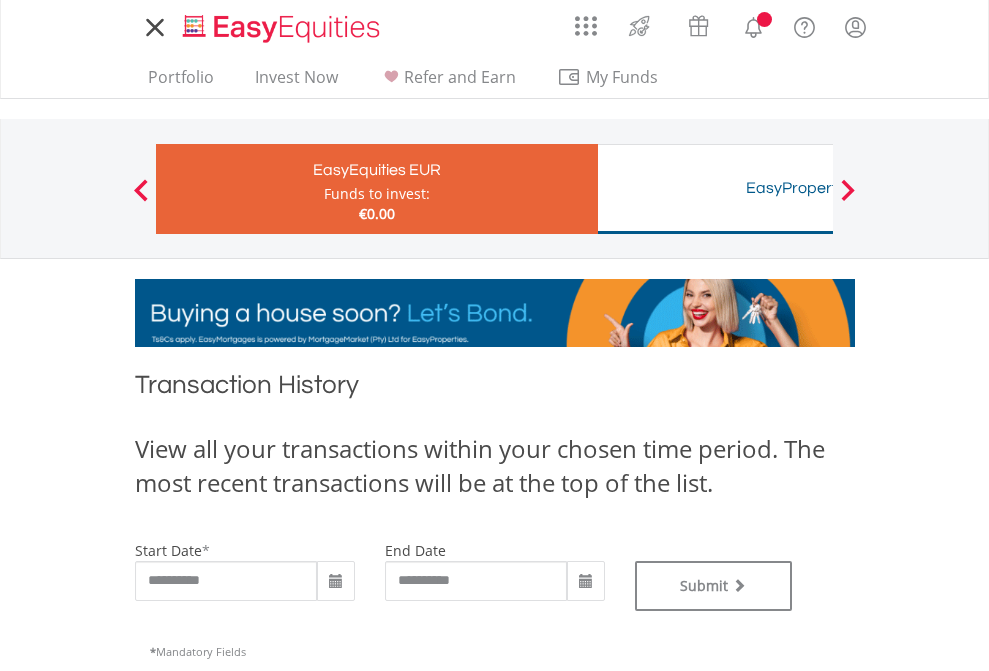 scroll, scrollTop: 0, scrollLeft: 0, axis: both 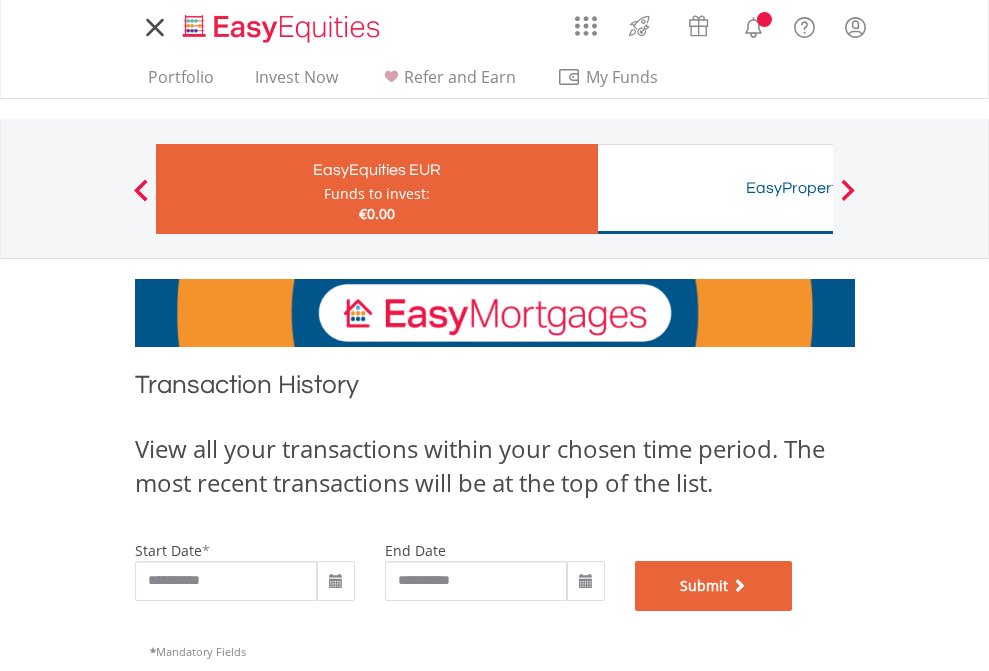 click on "Submit" at bounding box center (714, 586) 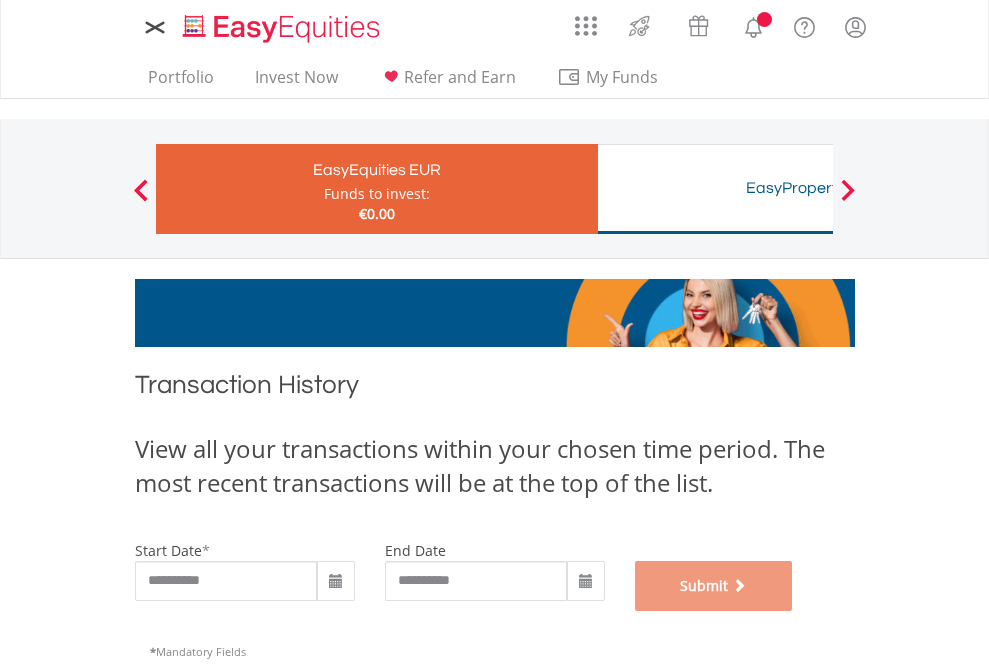 scroll, scrollTop: 811, scrollLeft: 0, axis: vertical 